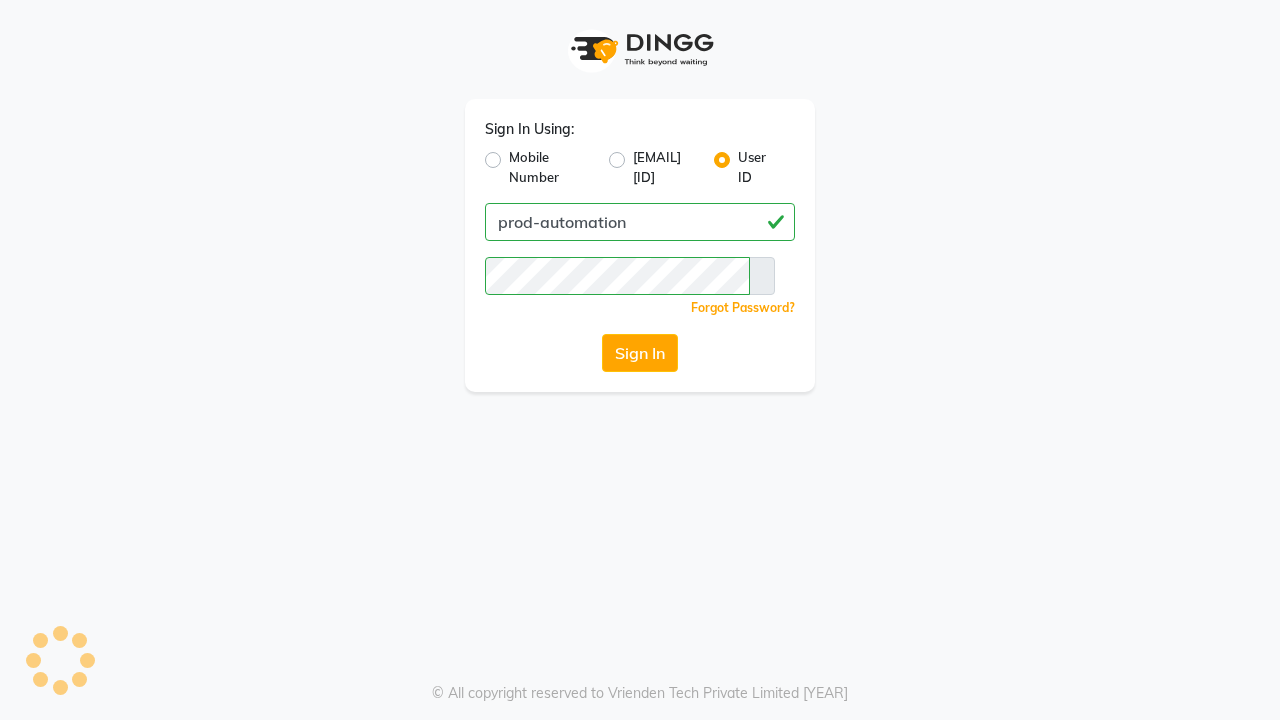 scroll, scrollTop: 0, scrollLeft: 0, axis: both 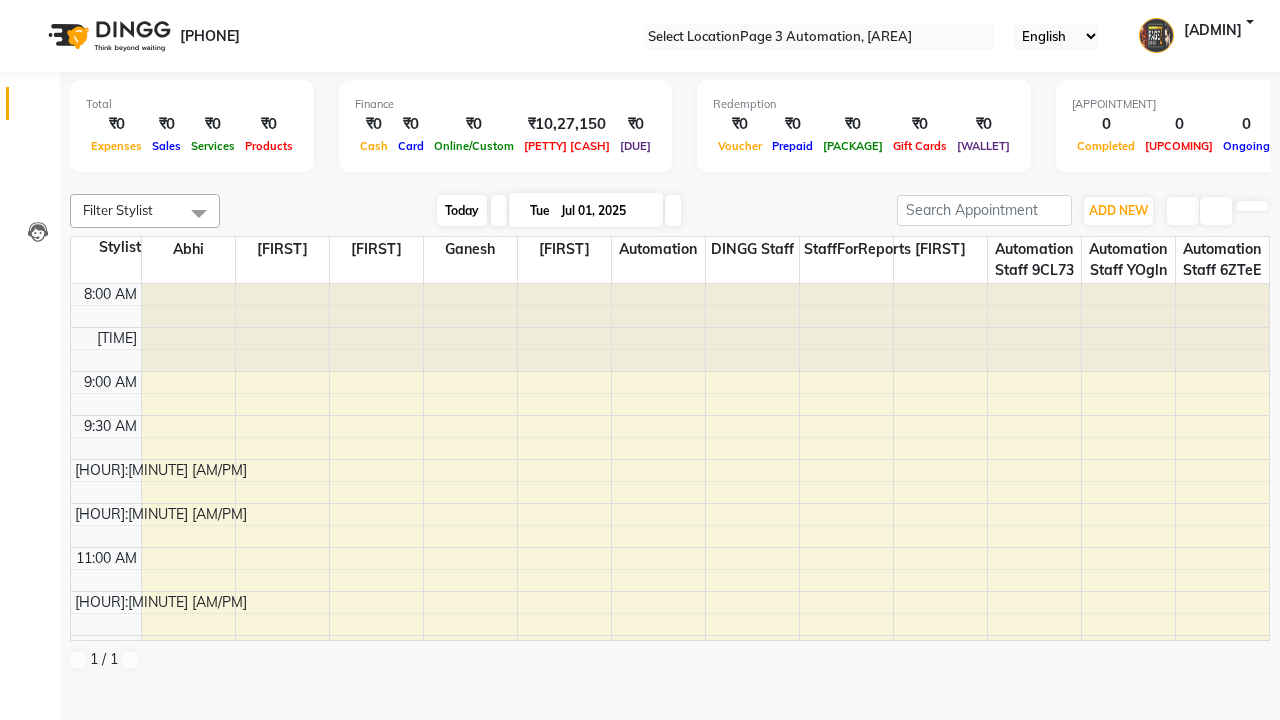 click on "Today" at bounding box center [462, 210] 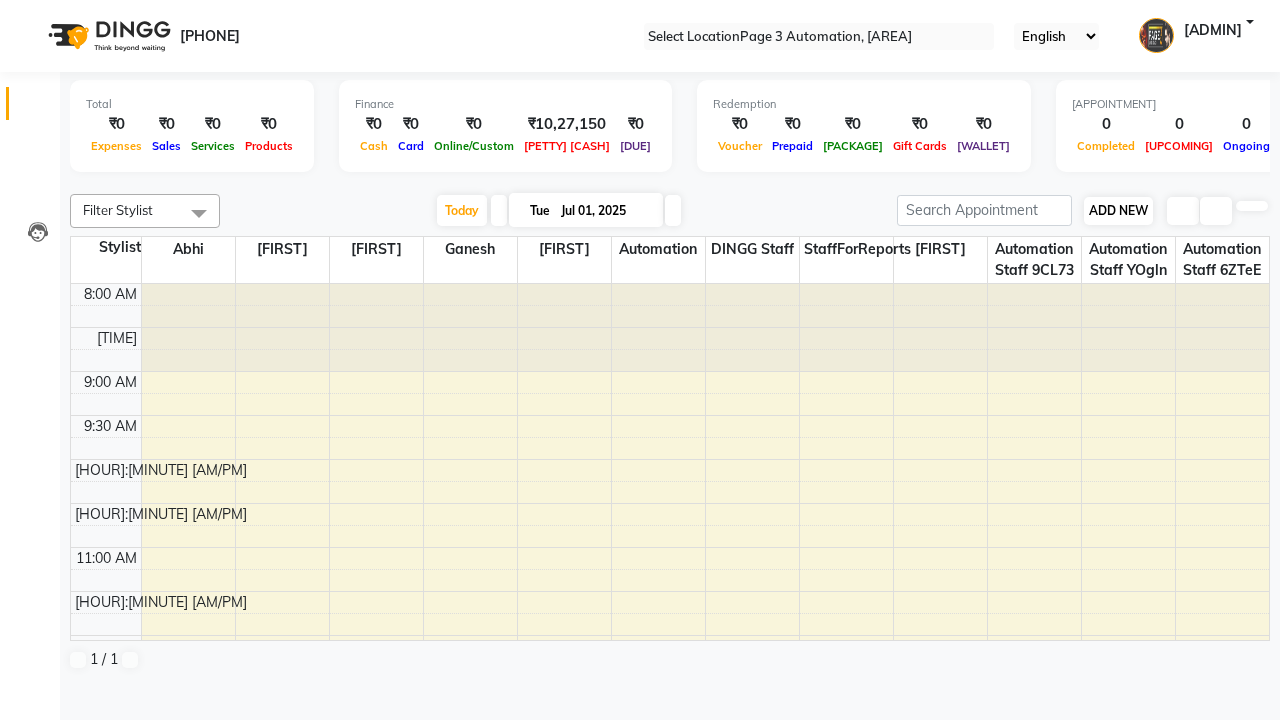 click on "ADD NEW" at bounding box center (1118, 210) 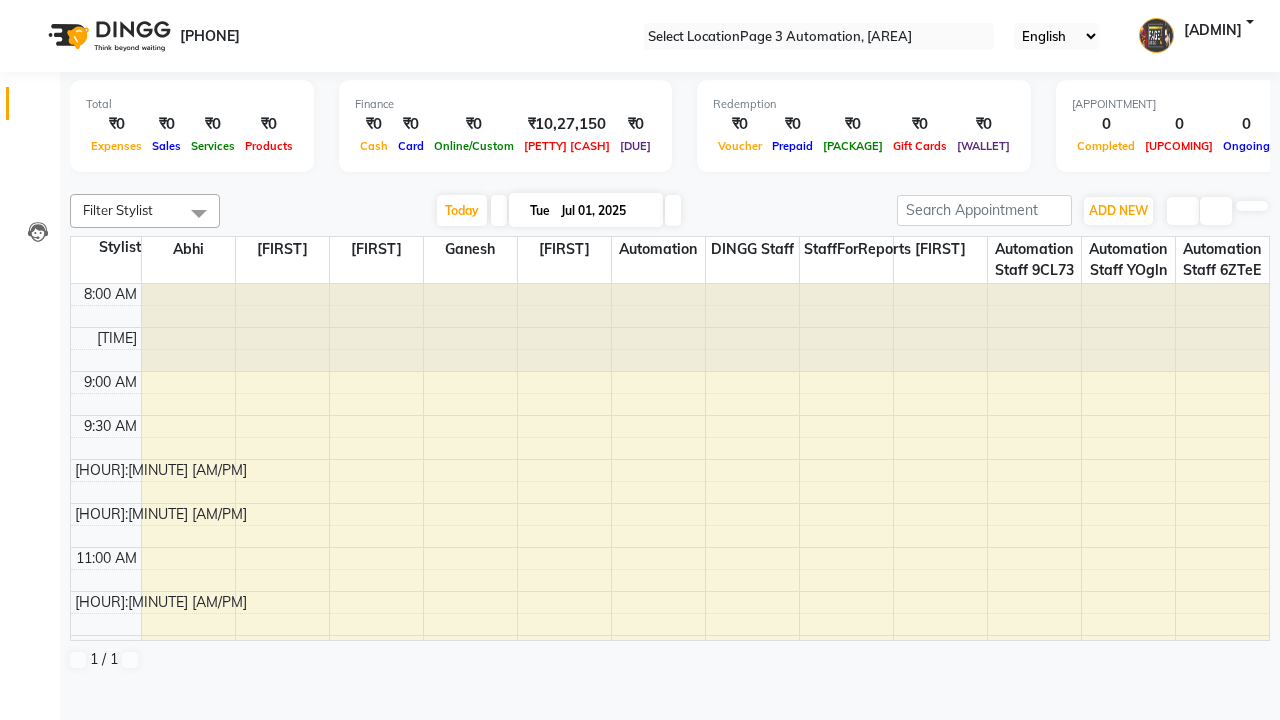 click on "Add [APPOINTMENT]" at bounding box center [0, 0] 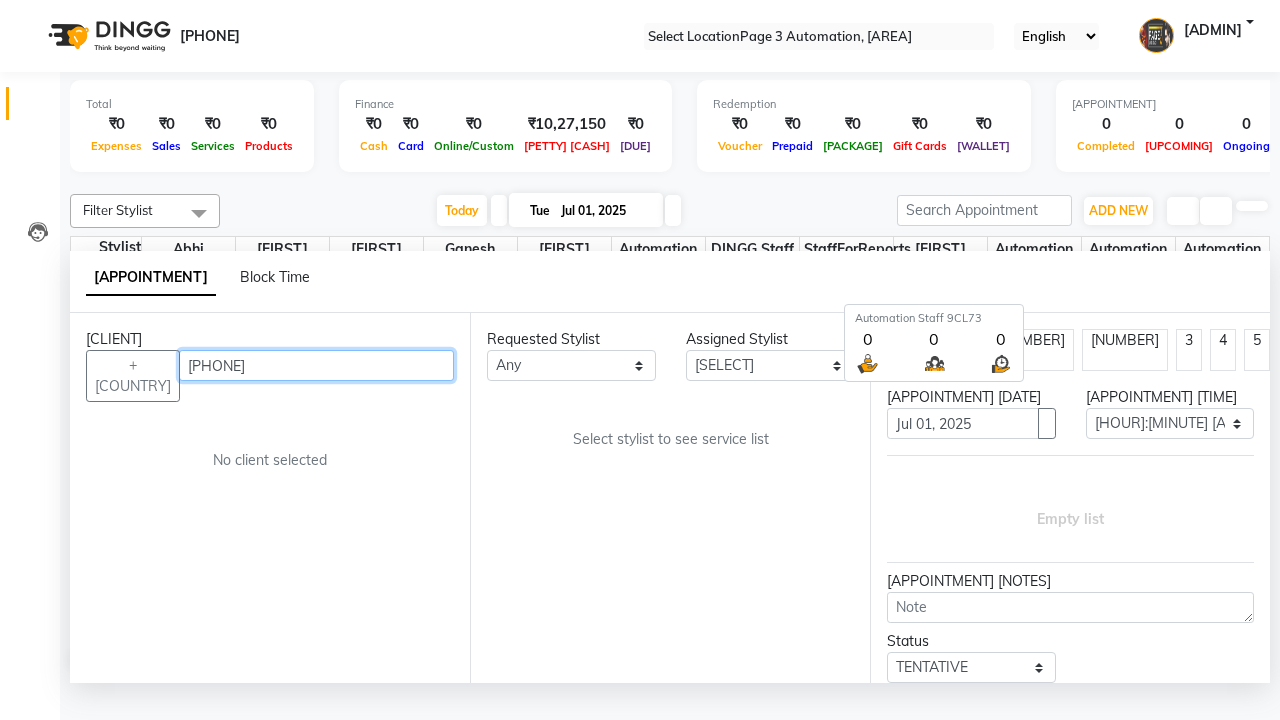scroll, scrollTop: 1, scrollLeft: 0, axis: vertical 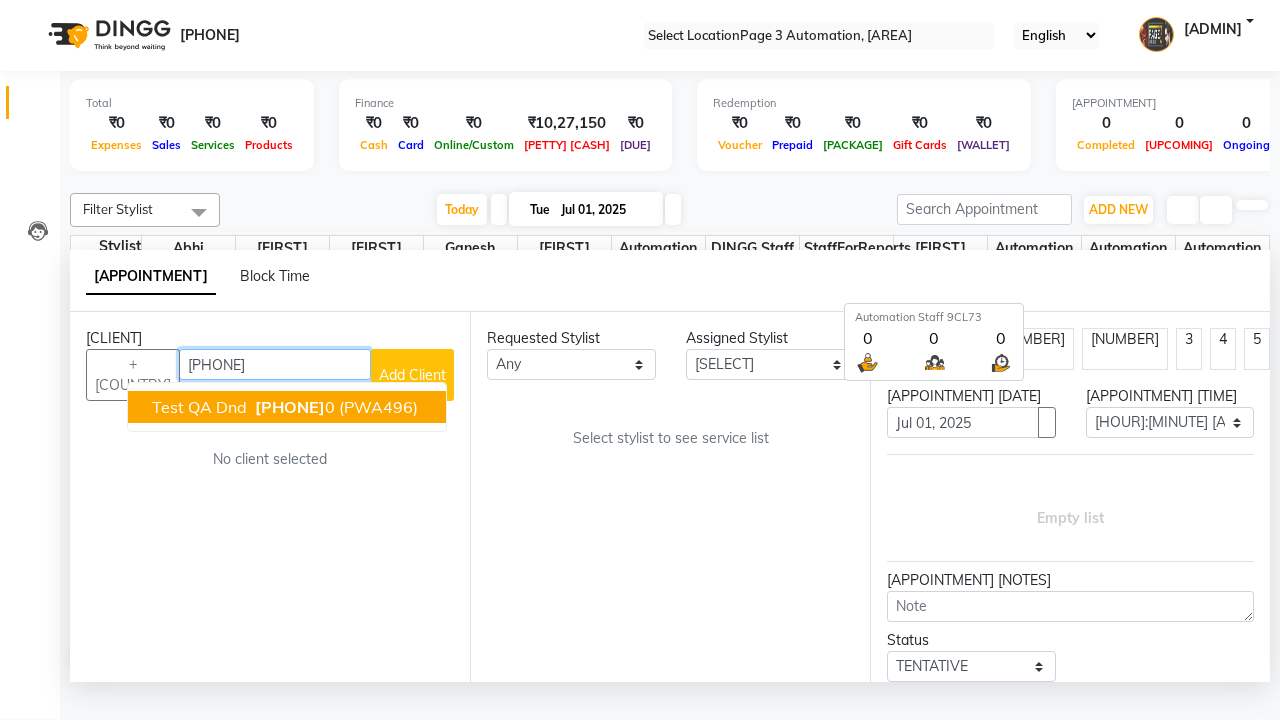 click on "[PHONE]" at bounding box center (290, 407) 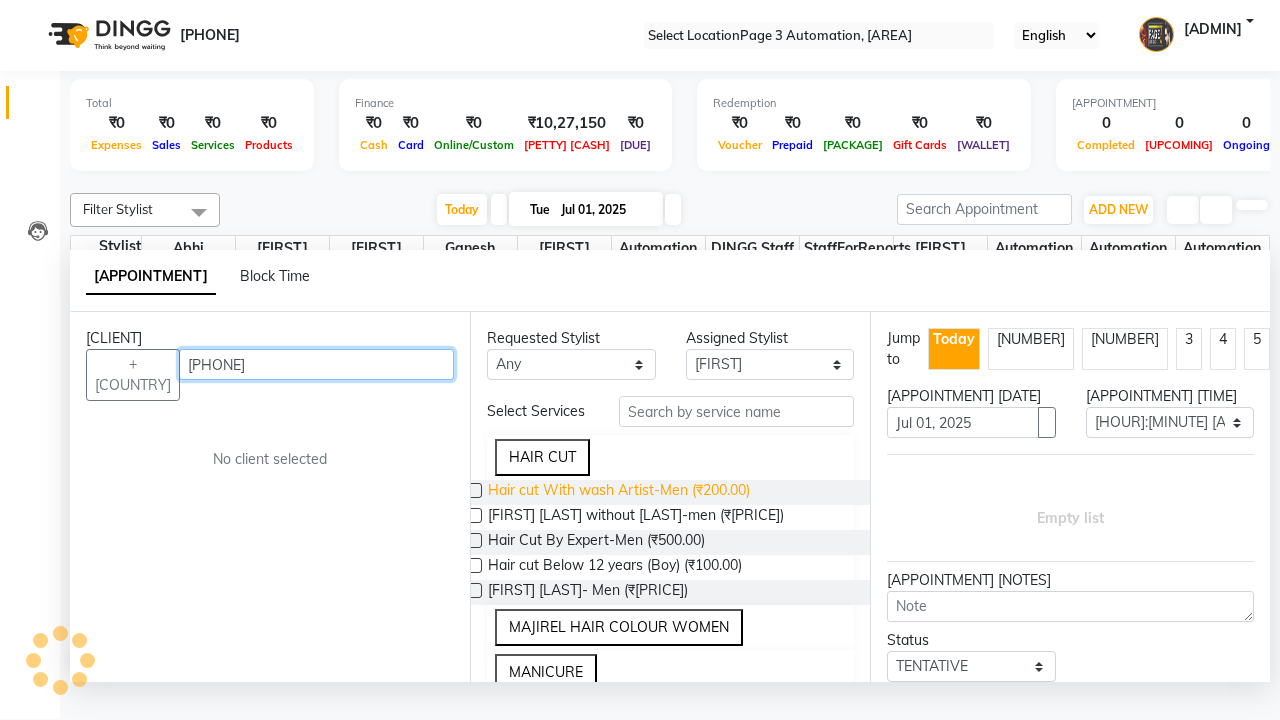 type on "[PHONE]" 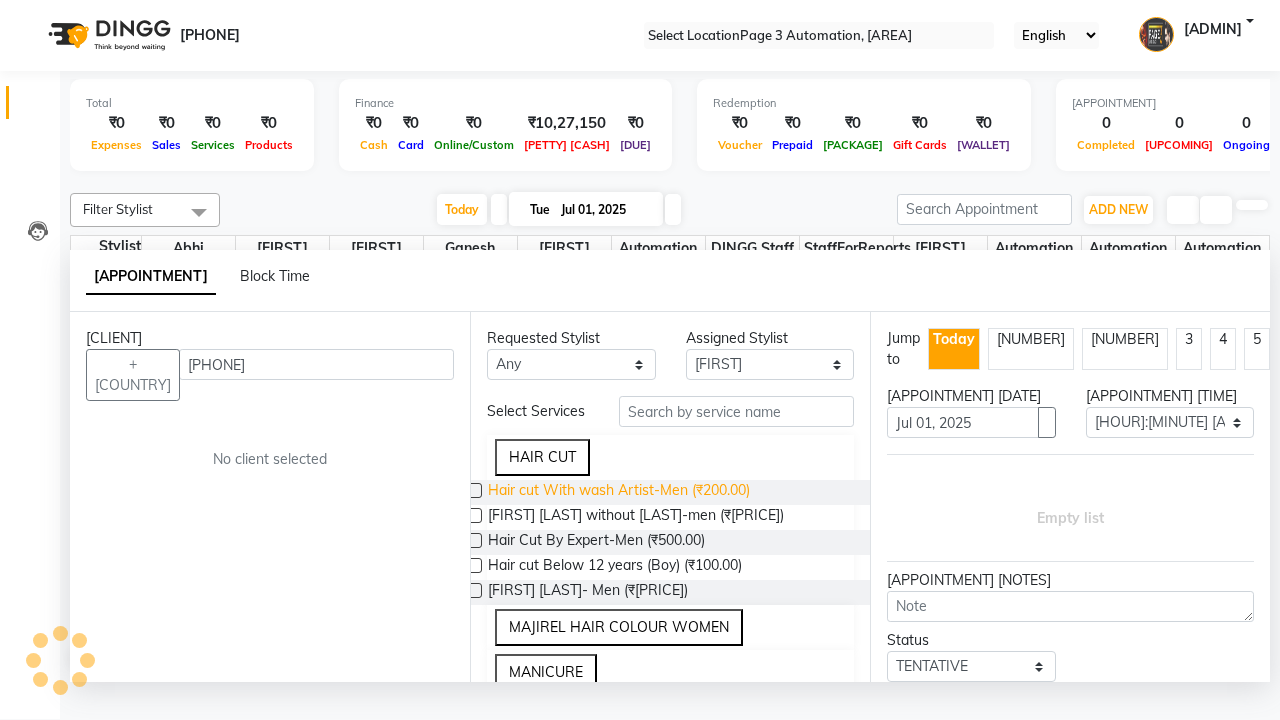 click on "Hair cut With wash Artist-Men (₹200.00)" at bounding box center [619, 492] 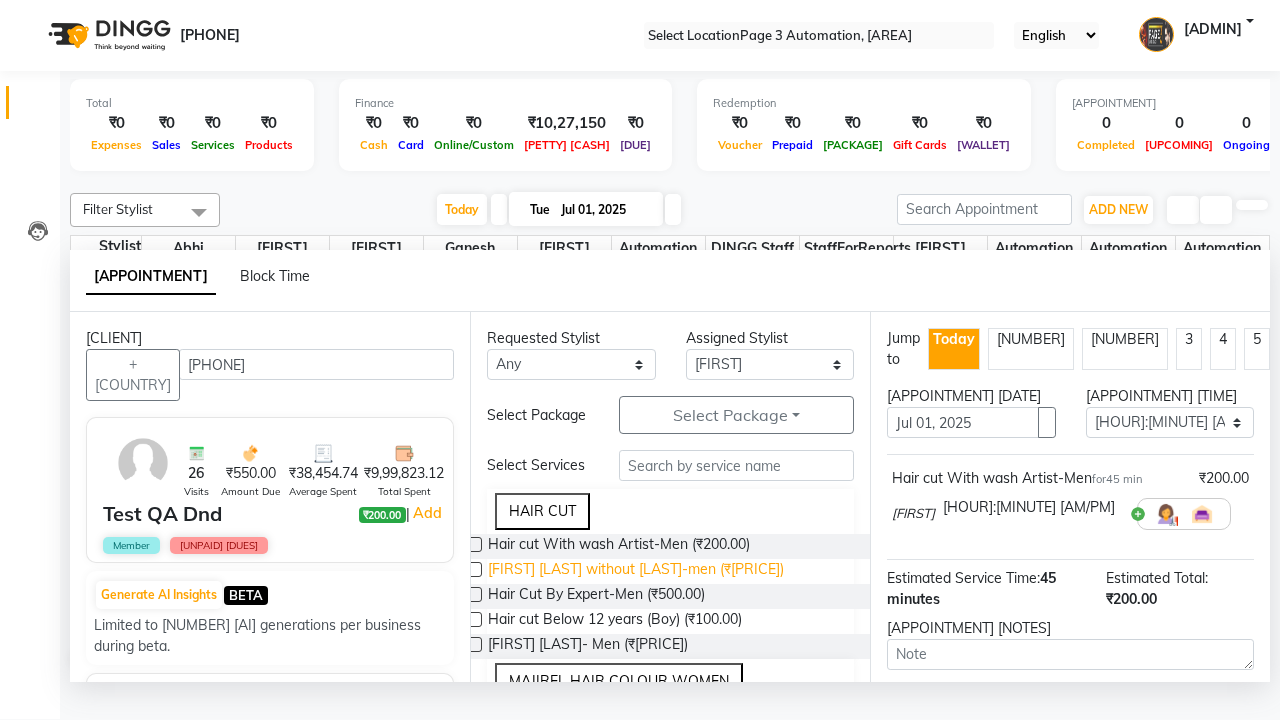 click on "[FIRST] [LAST] without [LAST]-men (₹[PRICE])" at bounding box center [619, 546] 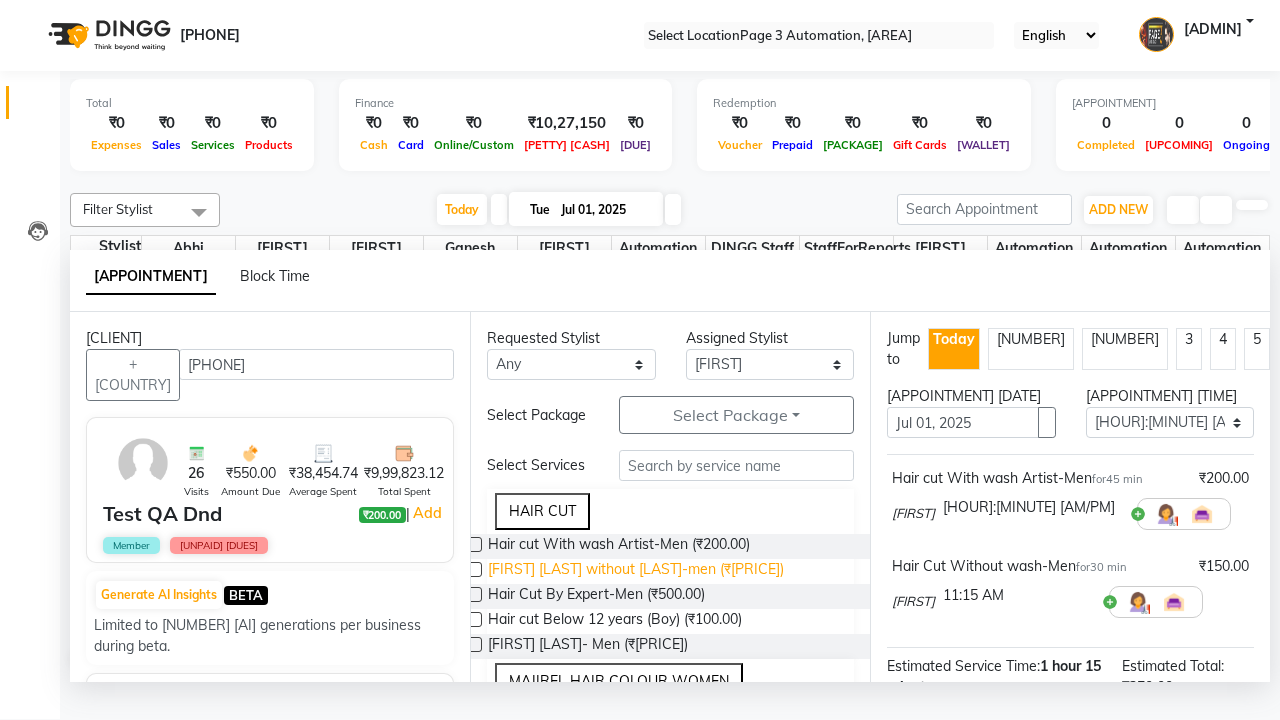 scroll, scrollTop: 252, scrollLeft: 0, axis: vertical 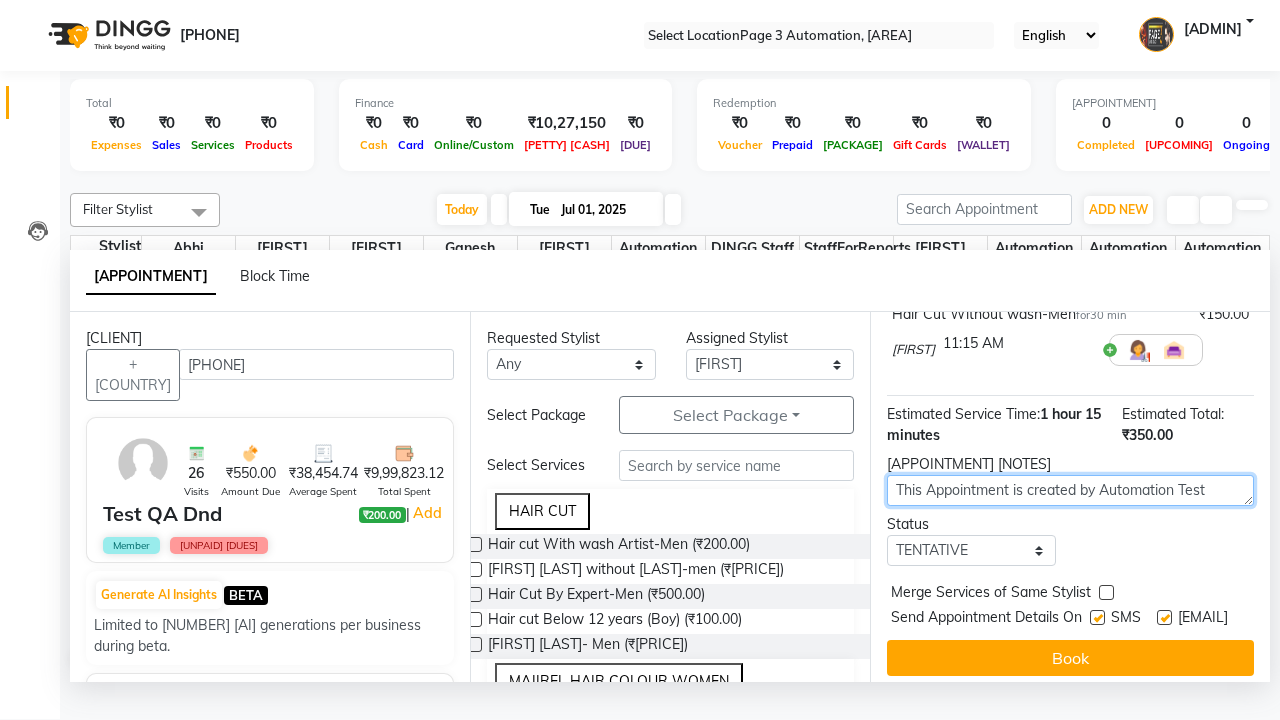 type on "This Appointment is created by Automation Test" 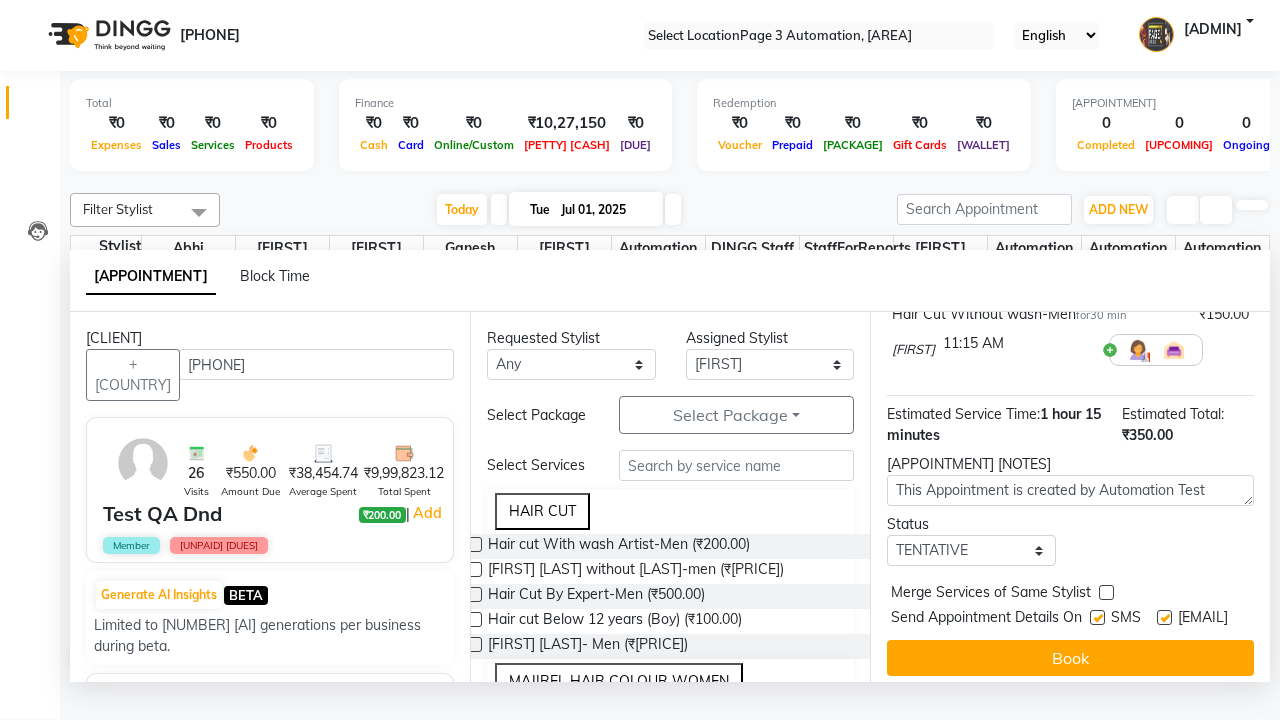 click at bounding box center [1106, 592] 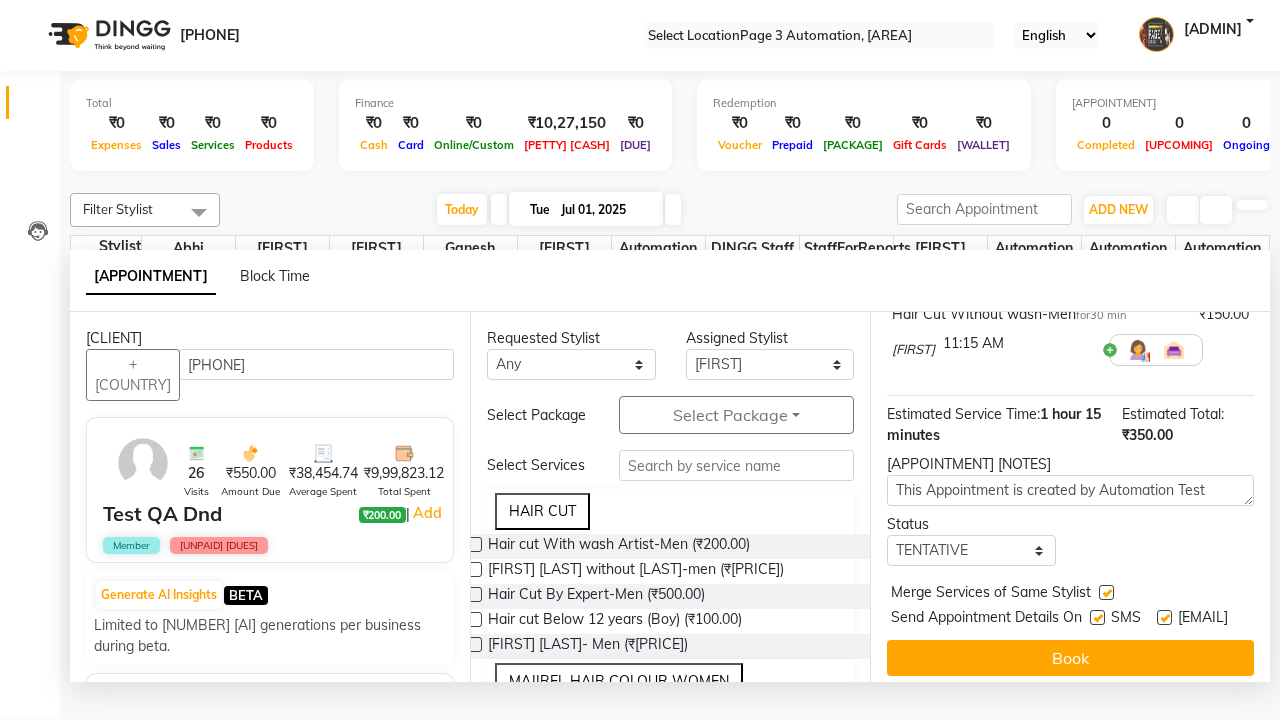 click at bounding box center [1097, 617] 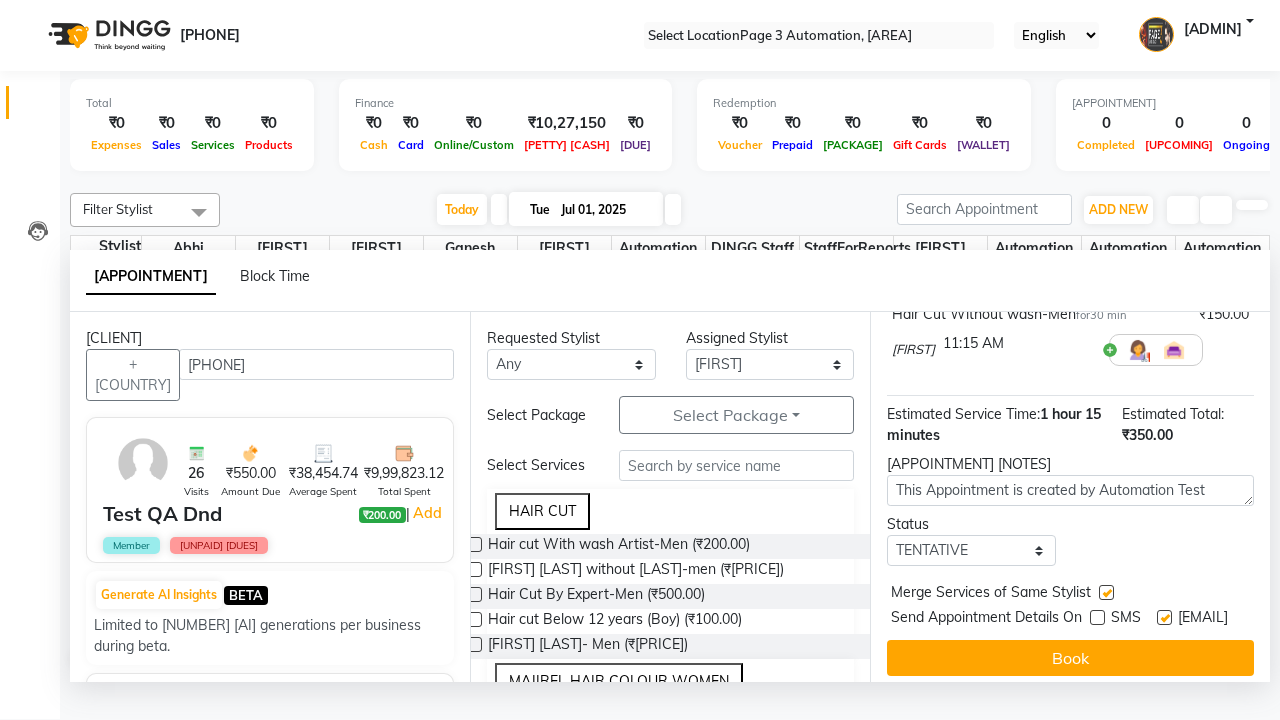 click at bounding box center [1164, 617] 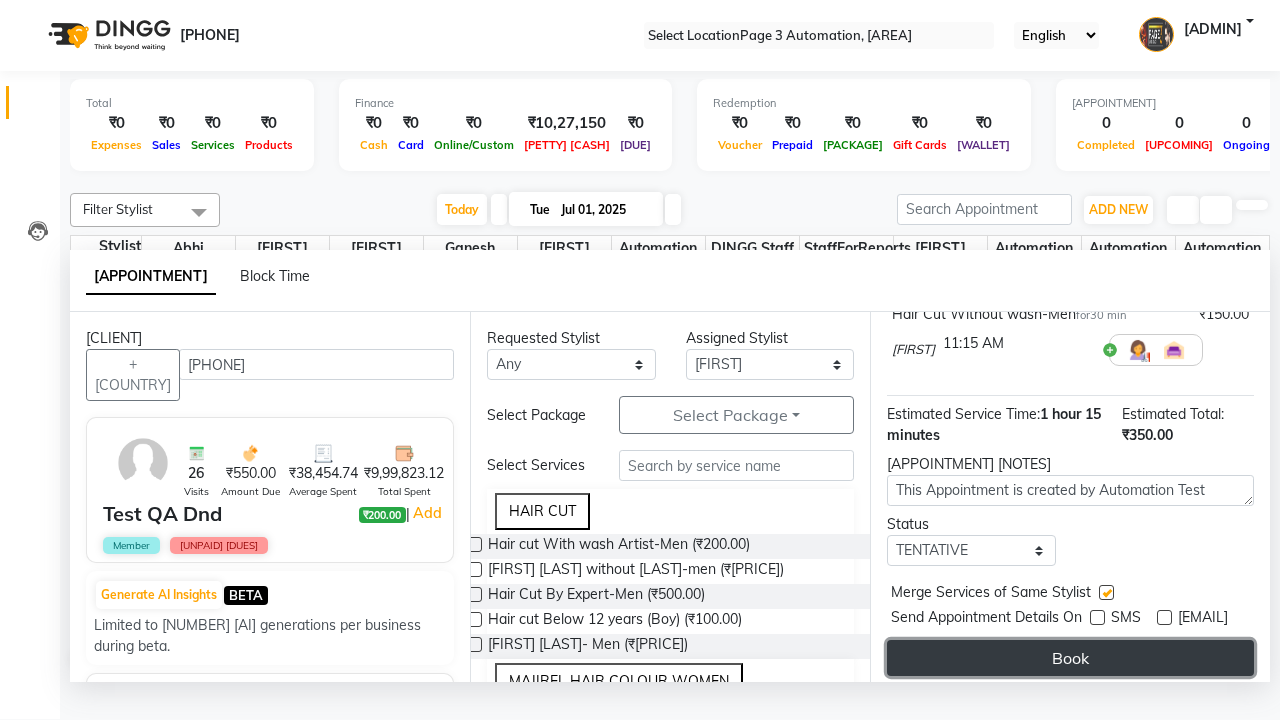 click on "Book" at bounding box center [1070, 658] 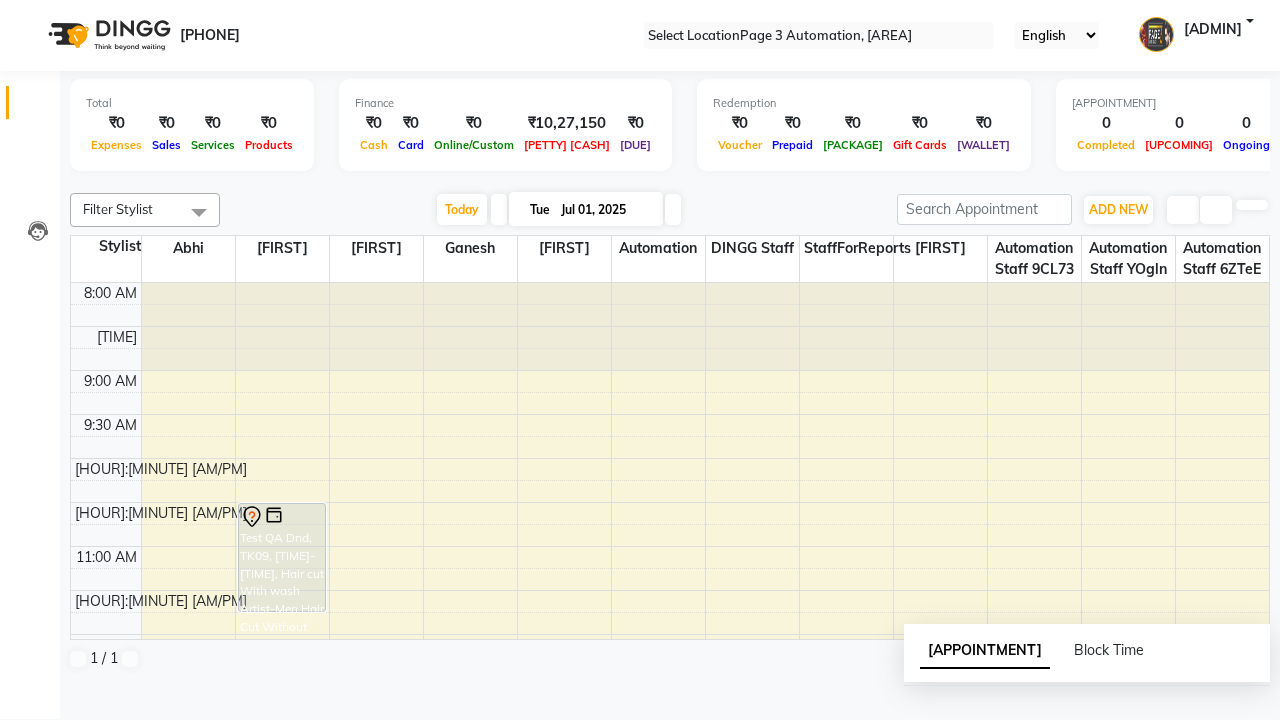 scroll, scrollTop: 0, scrollLeft: 0, axis: both 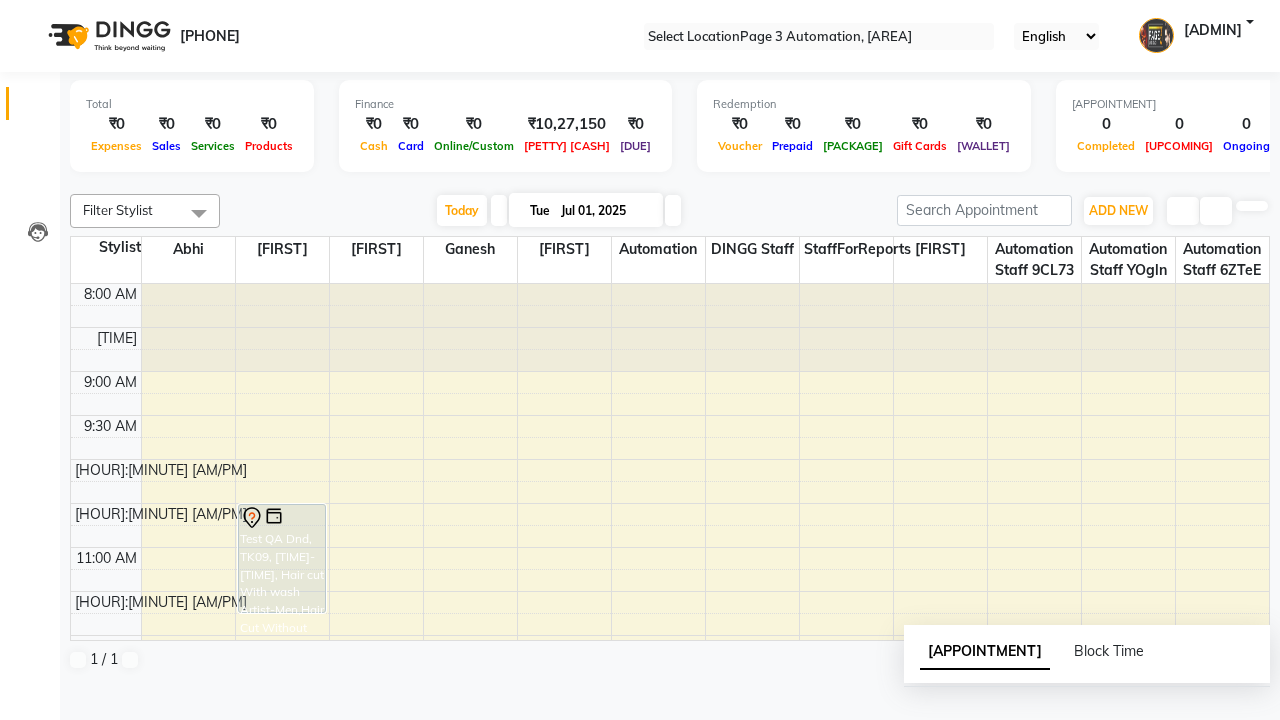 click on "Success" at bounding box center [640, 751] 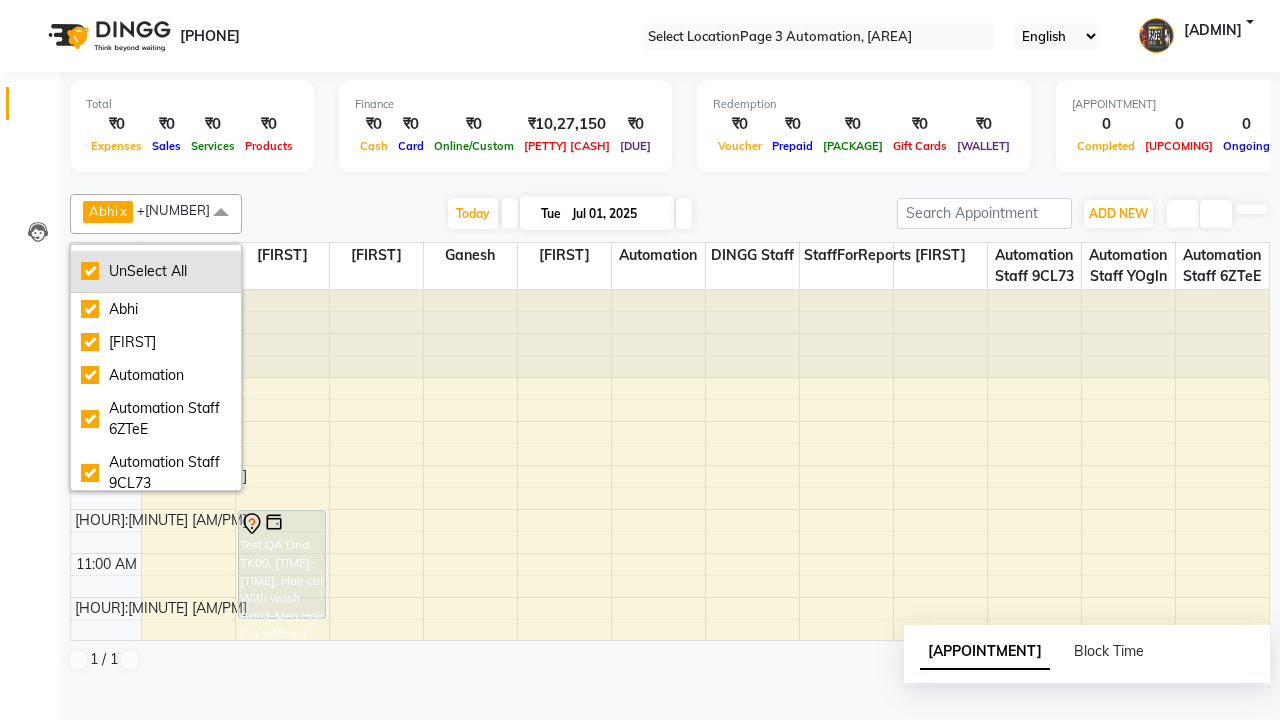 click on "UnSelect All" at bounding box center [156, 271] 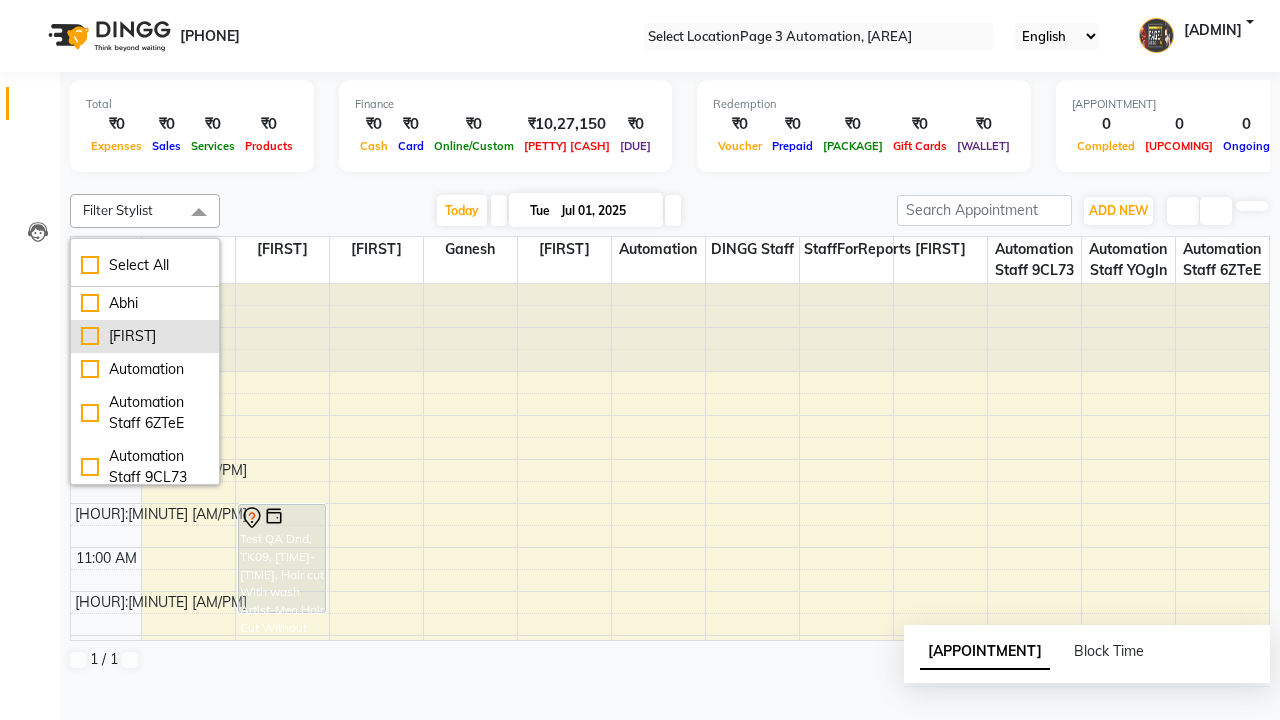 click on "[FIRST]" at bounding box center (145, 303) 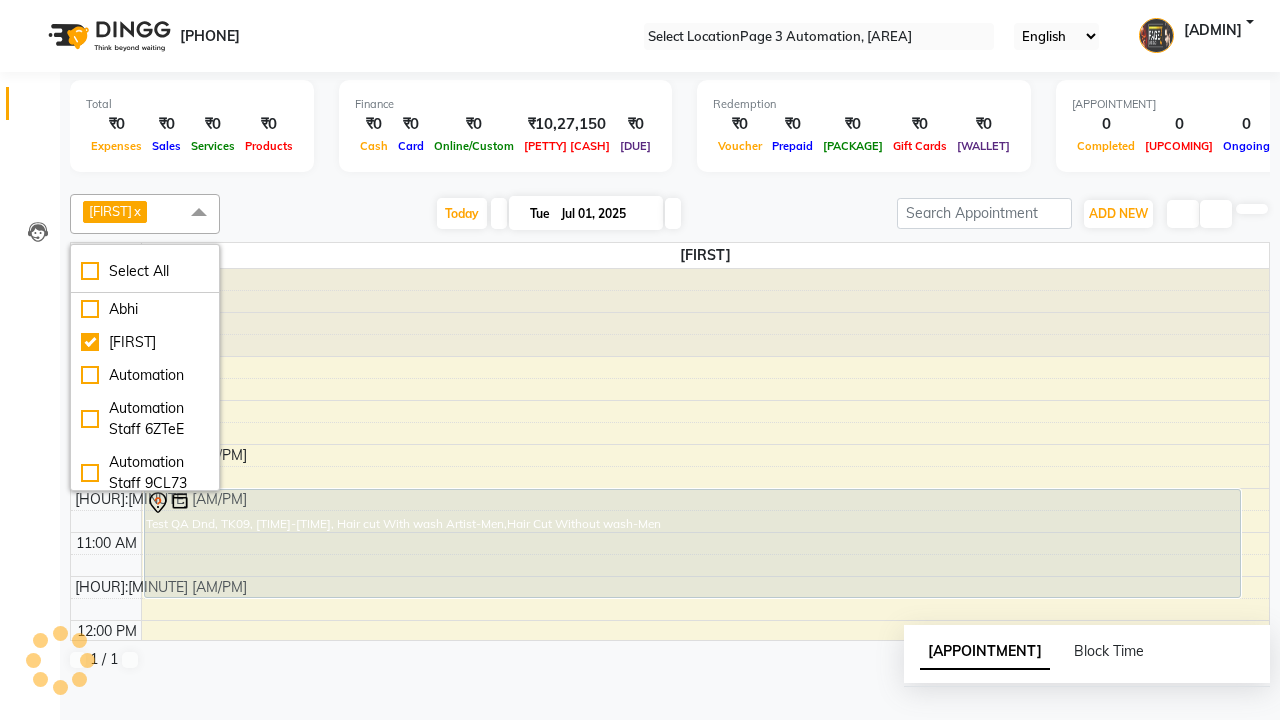 click at bounding box center (199, 213) 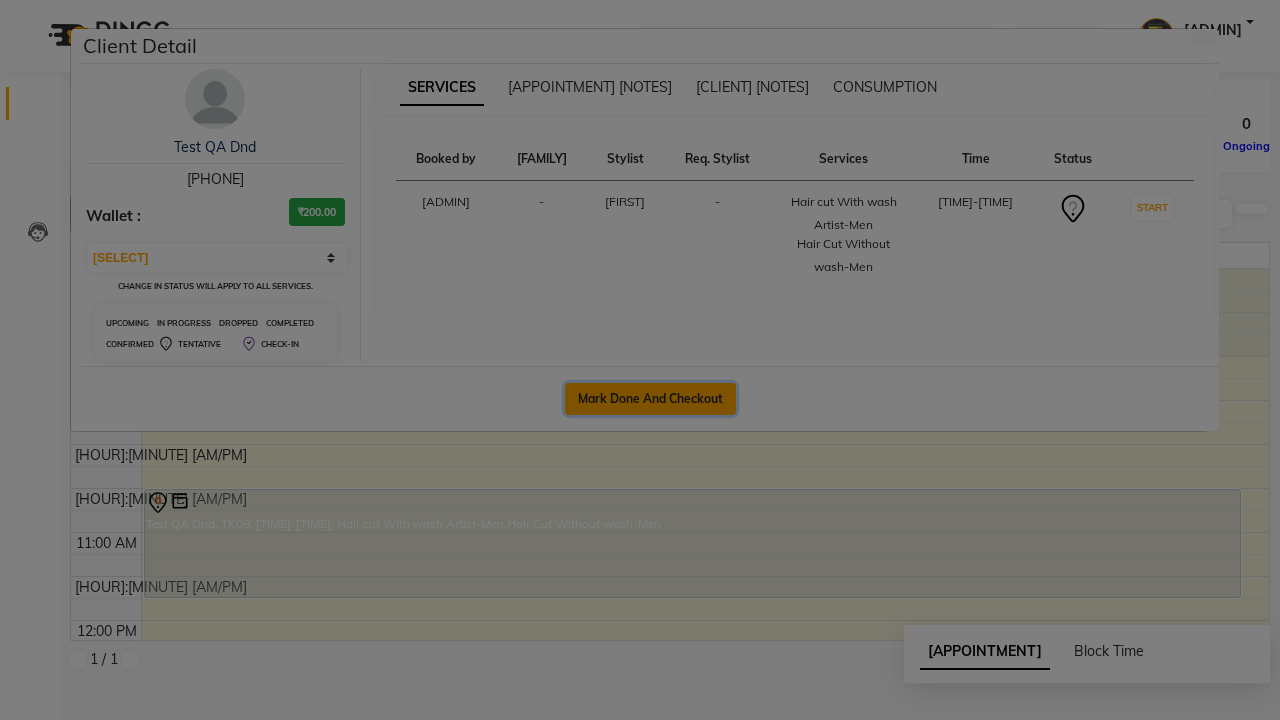 click on "Mark Done And Checkout" at bounding box center [650, 399] 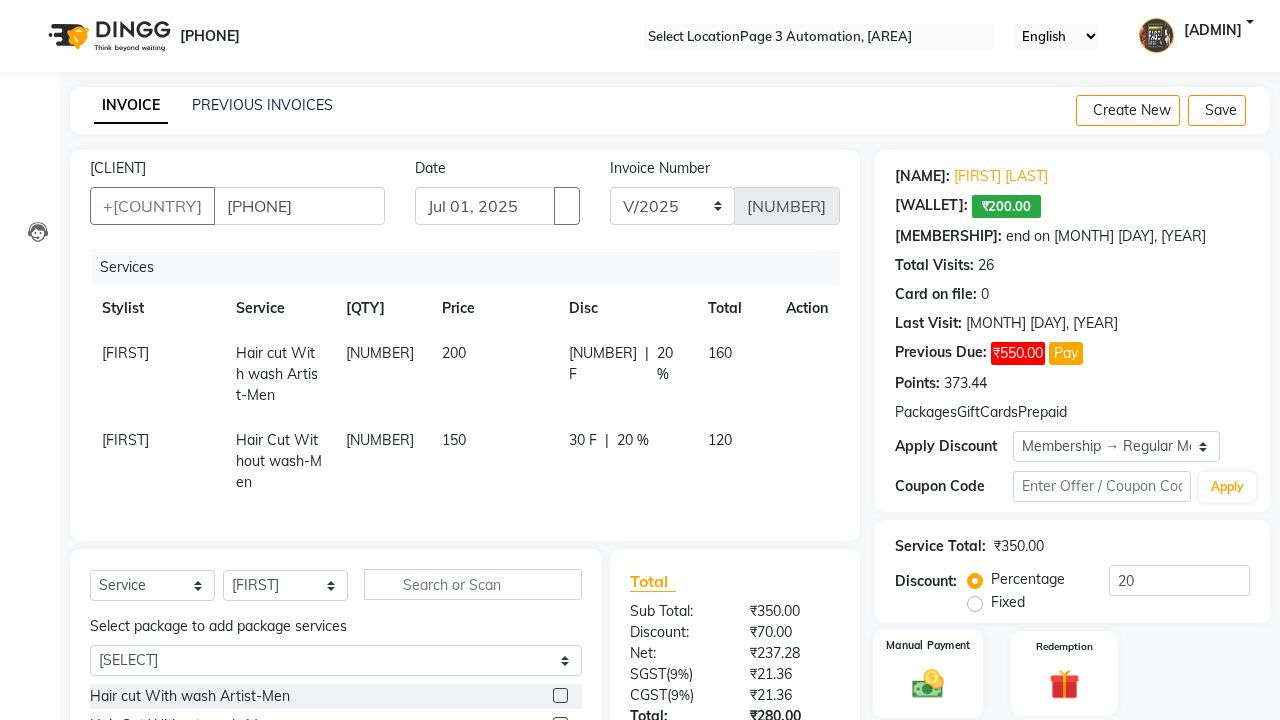 click at bounding box center [794, 343] 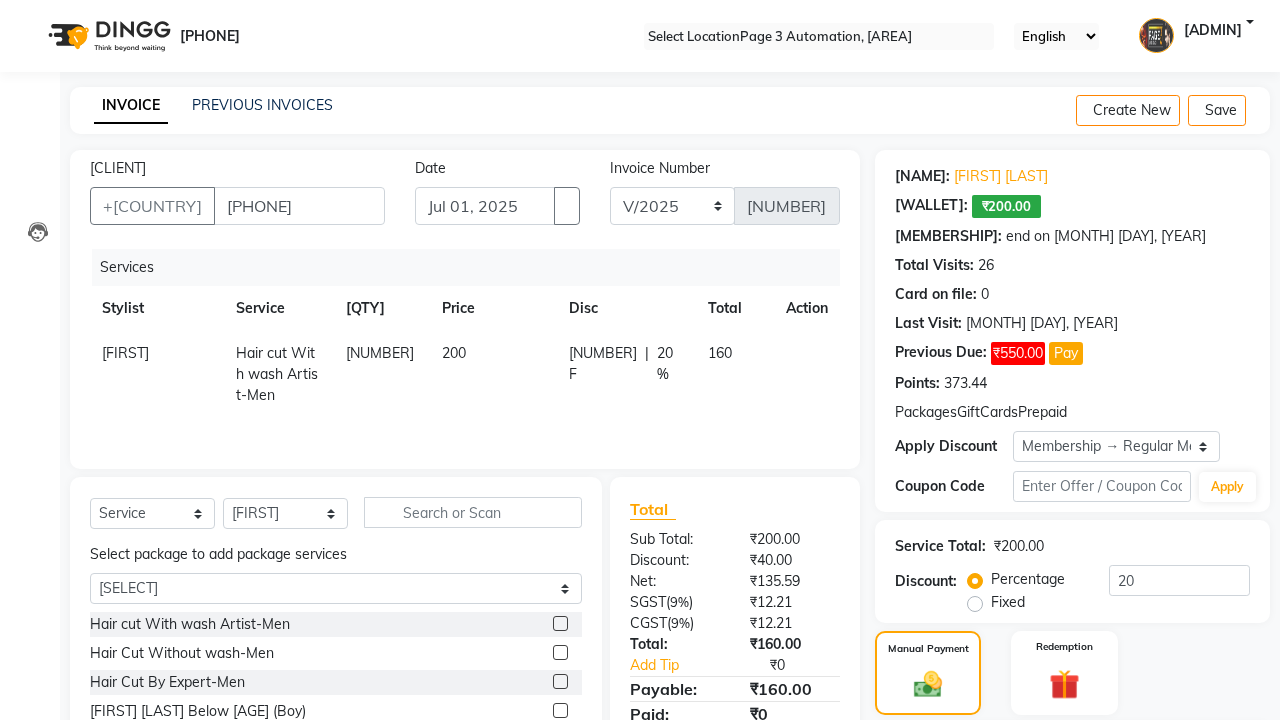 click on "[BRAND]" at bounding box center (1085, 742) 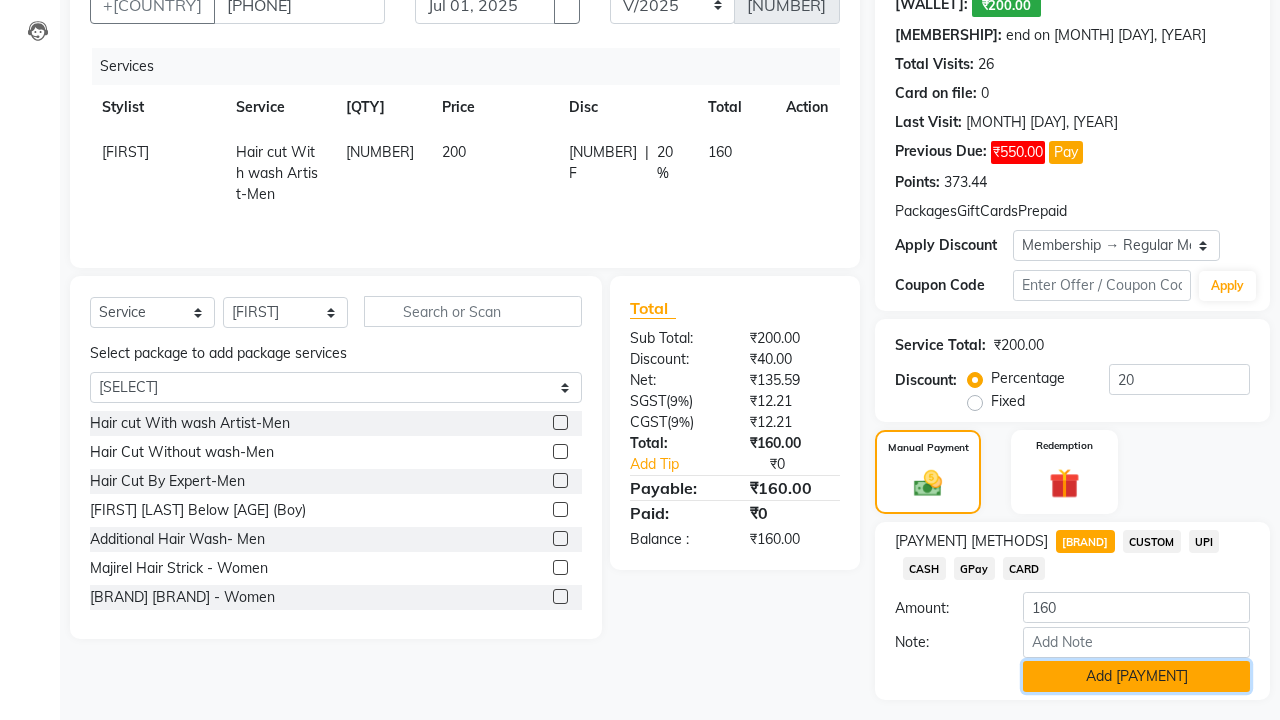 click on "Add [PAYMENT]" at bounding box center (1136, 676) 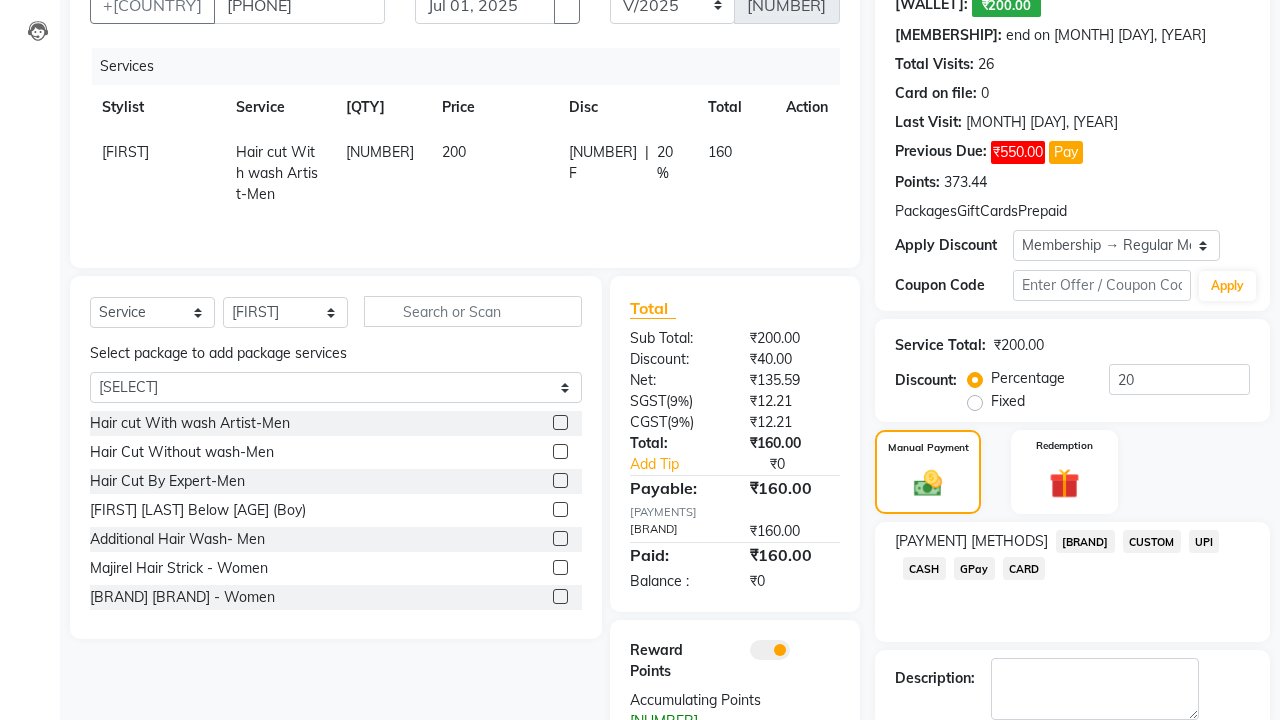 click on "Checkout" at bounding box center (1072, 780) 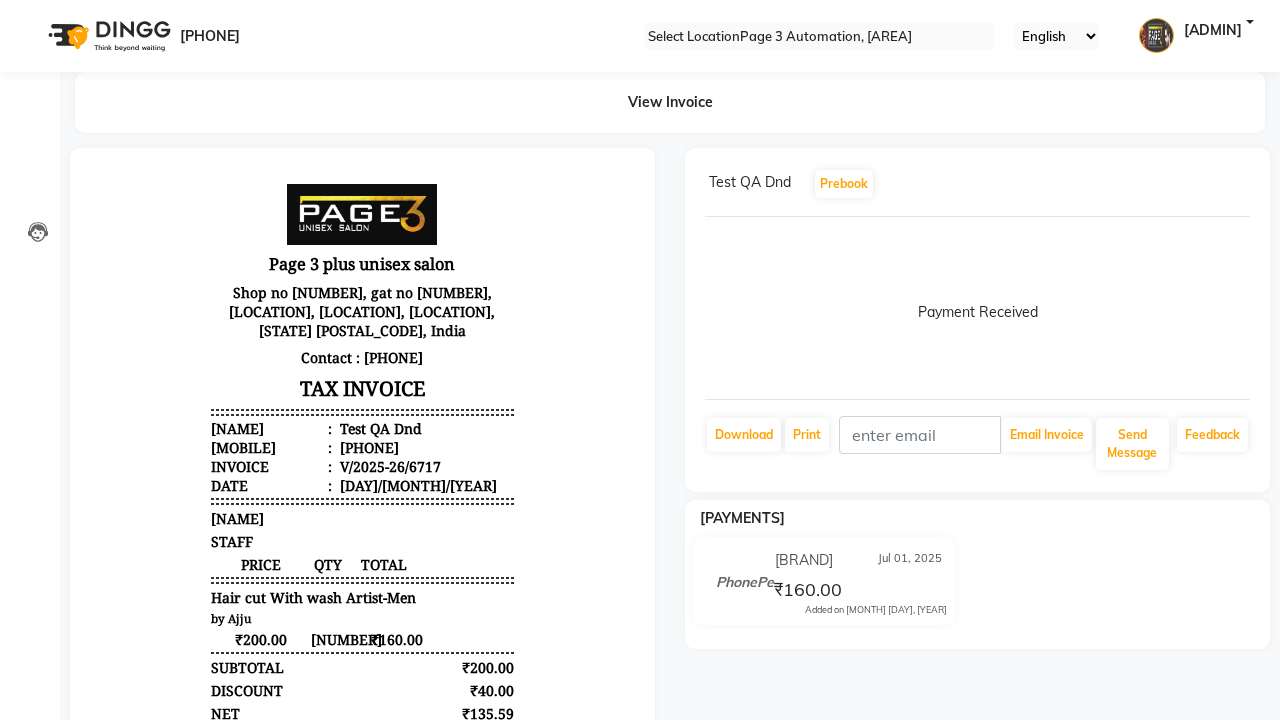 scroll, scrollTop: 0, scrollLeft: 0, axis: both 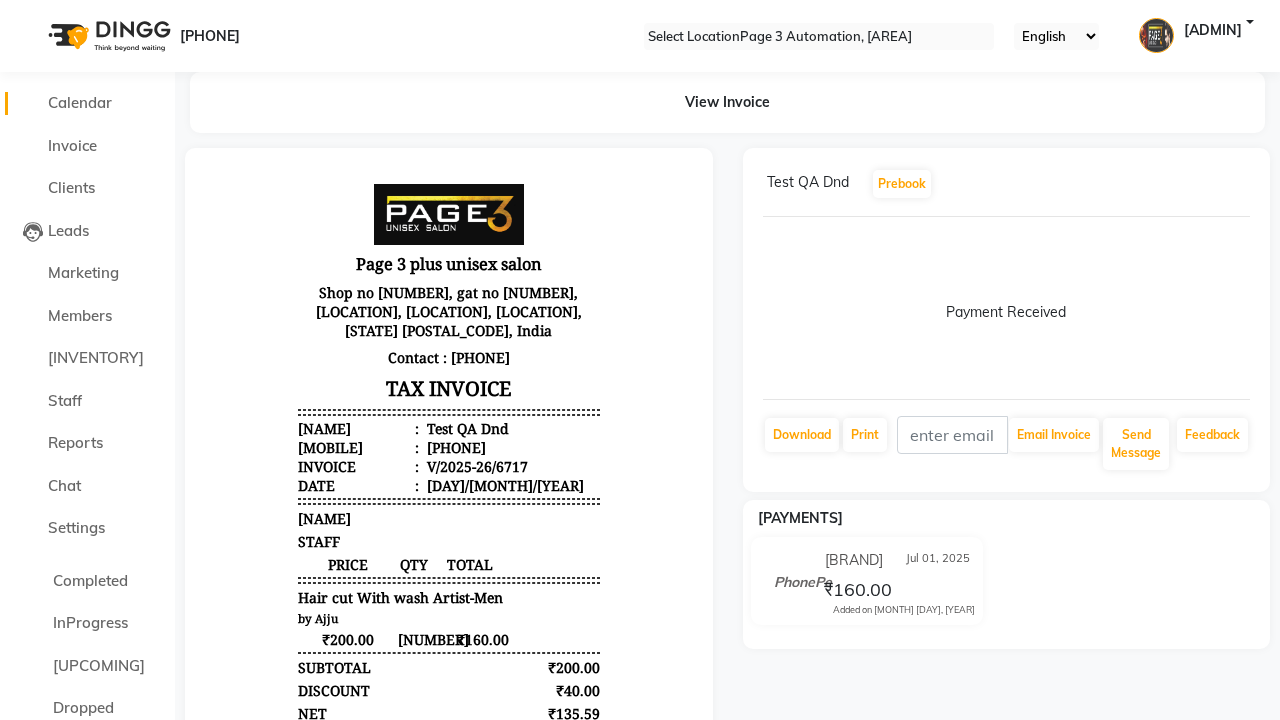 click on "Calendar" at bounding box center (80, 102) 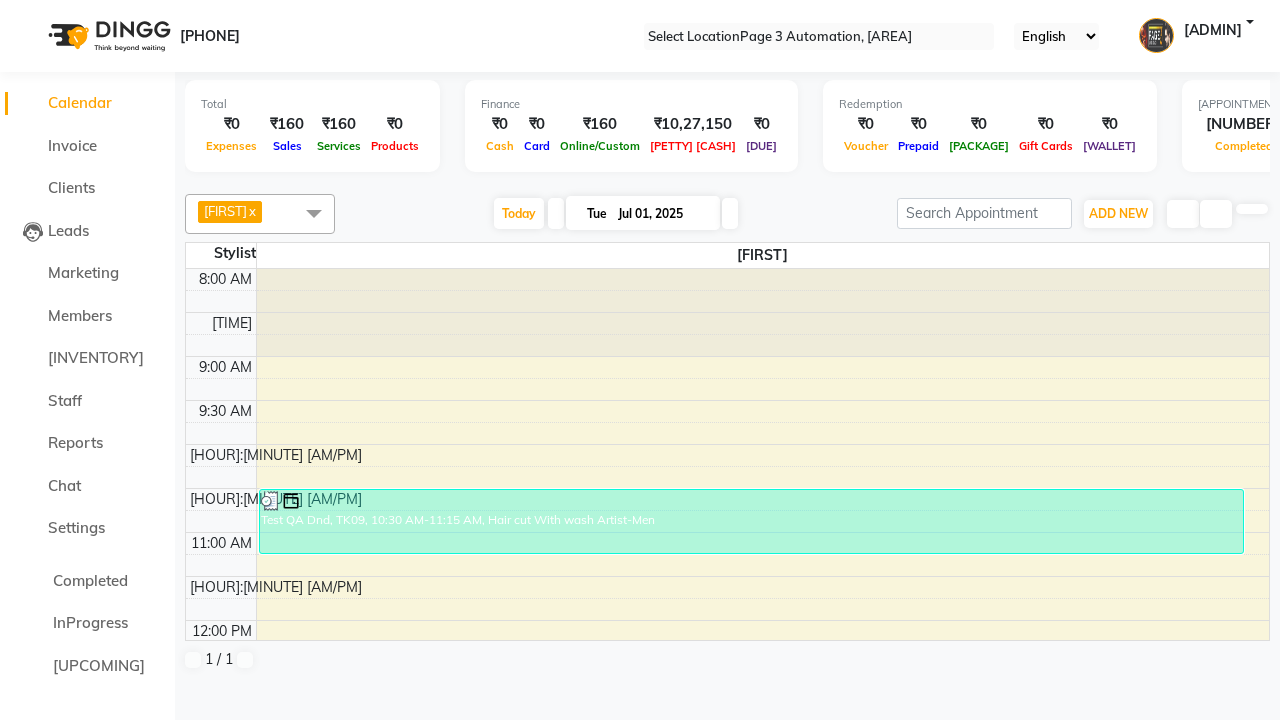 click on "Test QA Dnd, TK09, 10:30 AM-11:15 AM, Hair cut With wash Artist-Men" at bounding box center [751, 521] 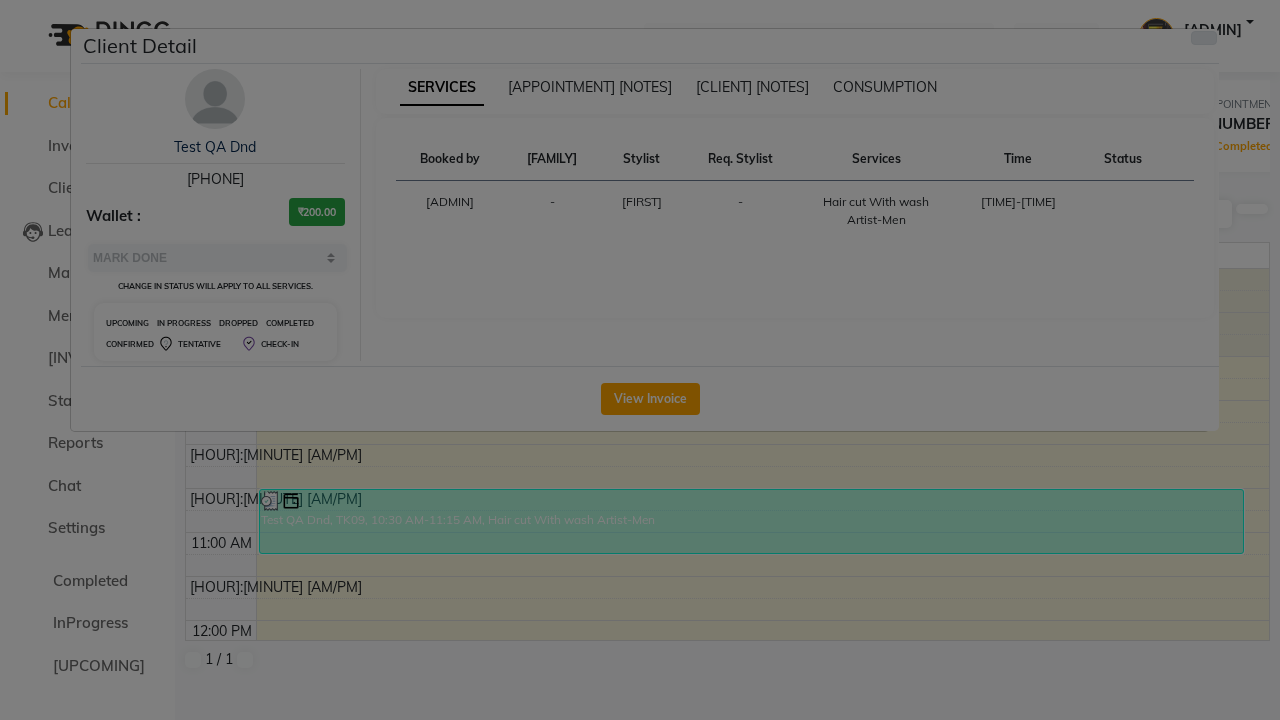 click at bounding box center (1204, 38) 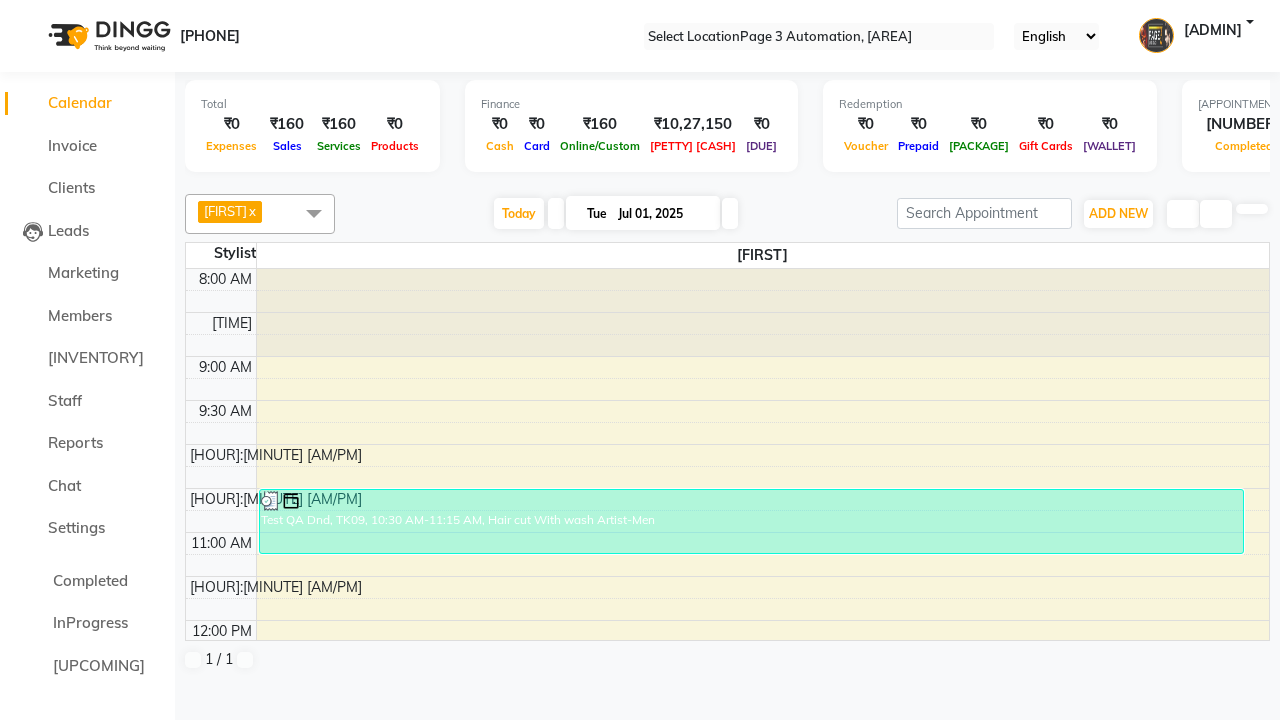 click at bounding box center [314, 213] 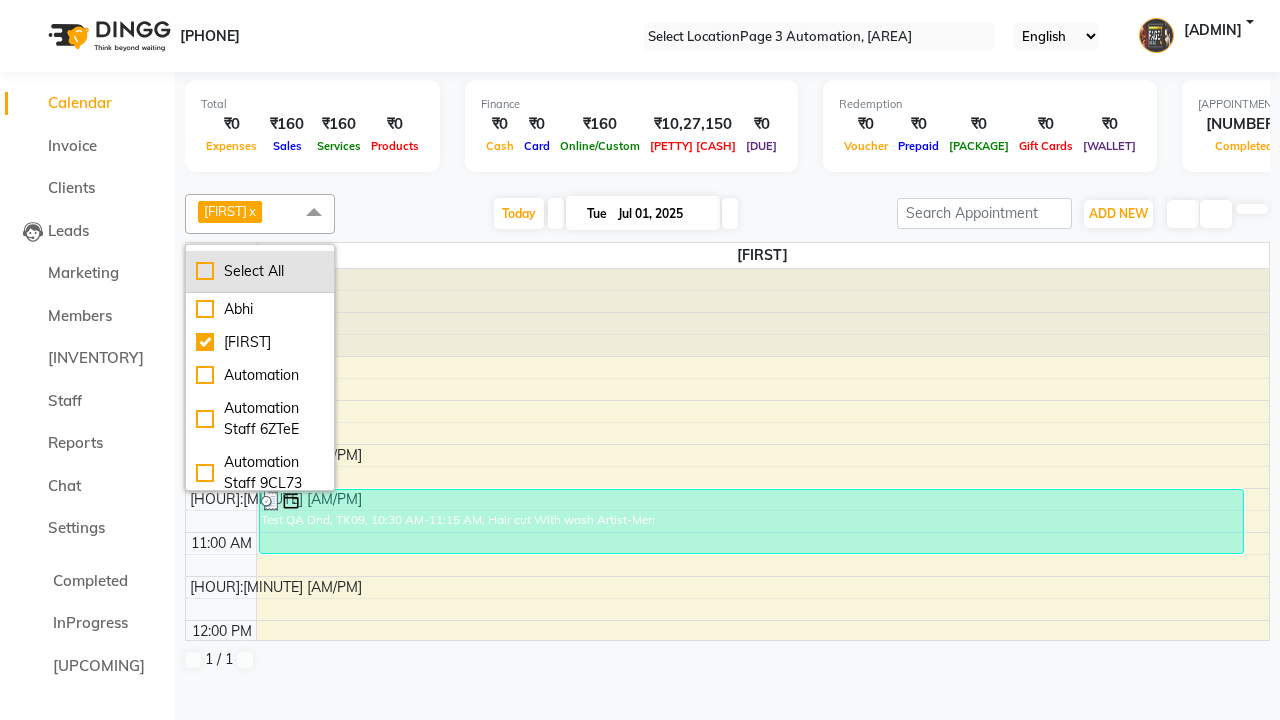 click on "Select All" at bounding box center (260, 271) 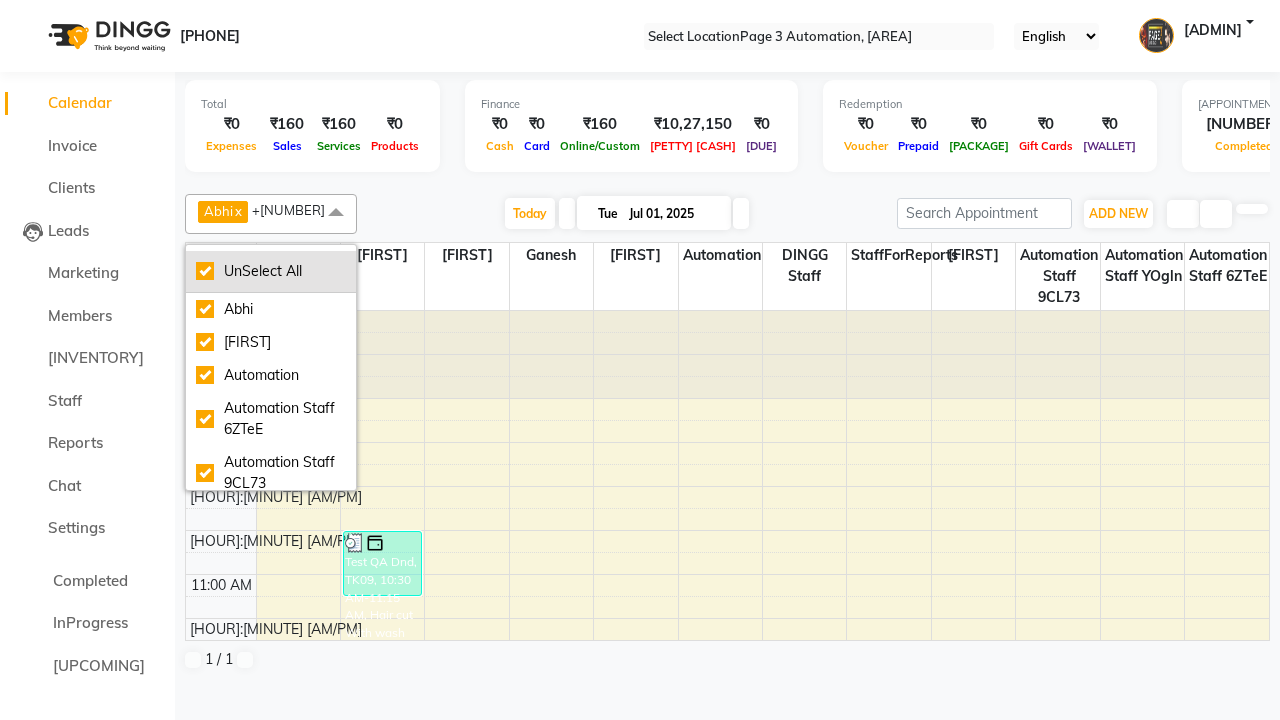 click on "UnSelect All" at bounding box center [271, 271] 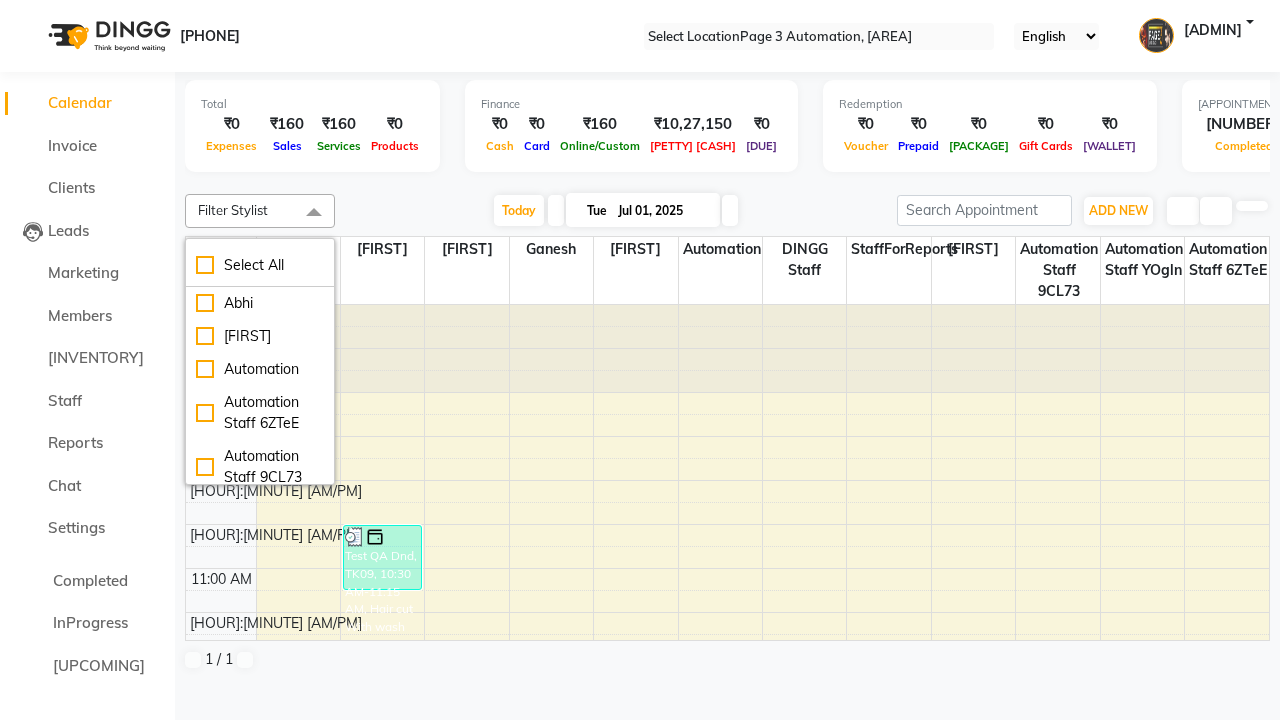 click at bounding box center [314, 213] 